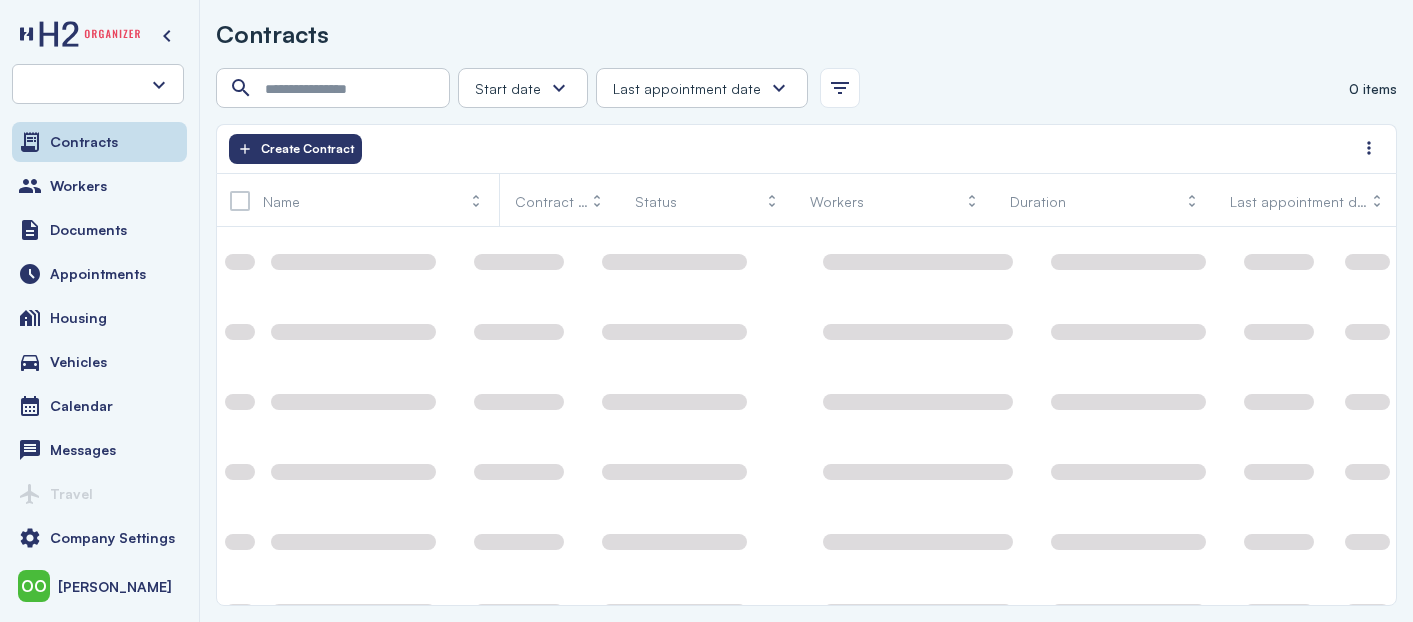 scroll, scrollTop: 0, scrollLeft: 0, axis: both 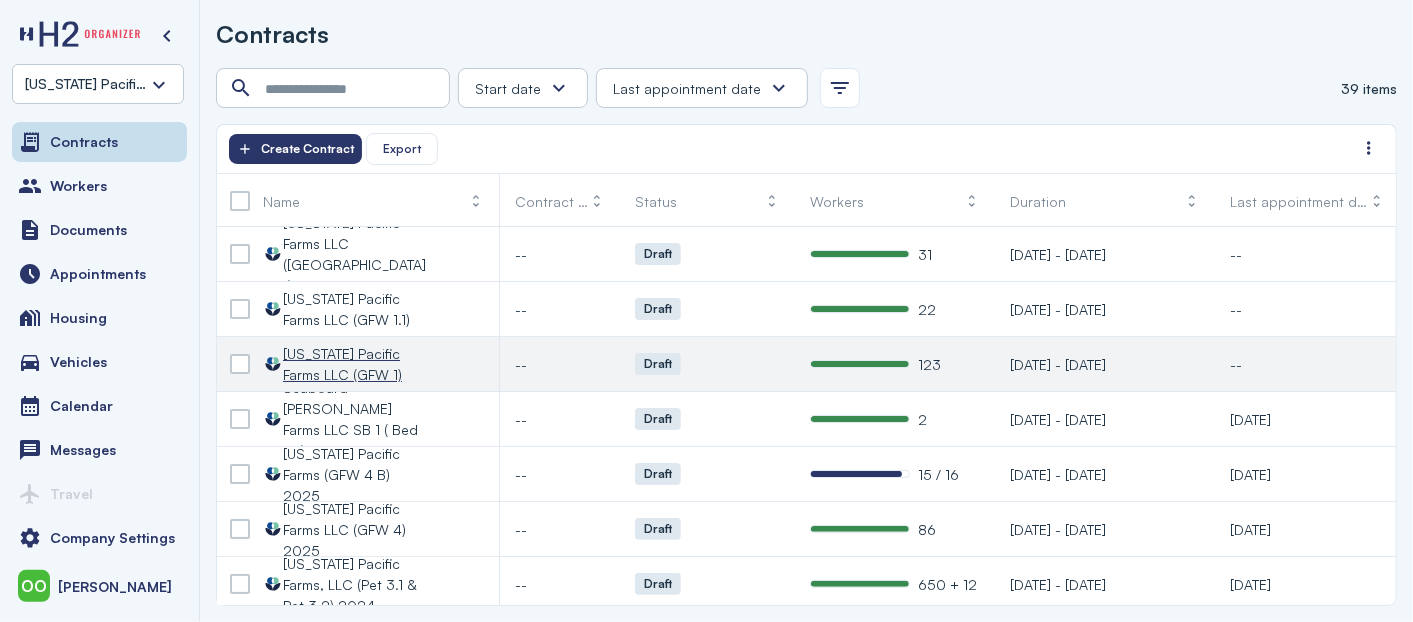 click on "[US_STATE] Pacific Farms LLC (GFW 1)" at bounding box center (355, 364) 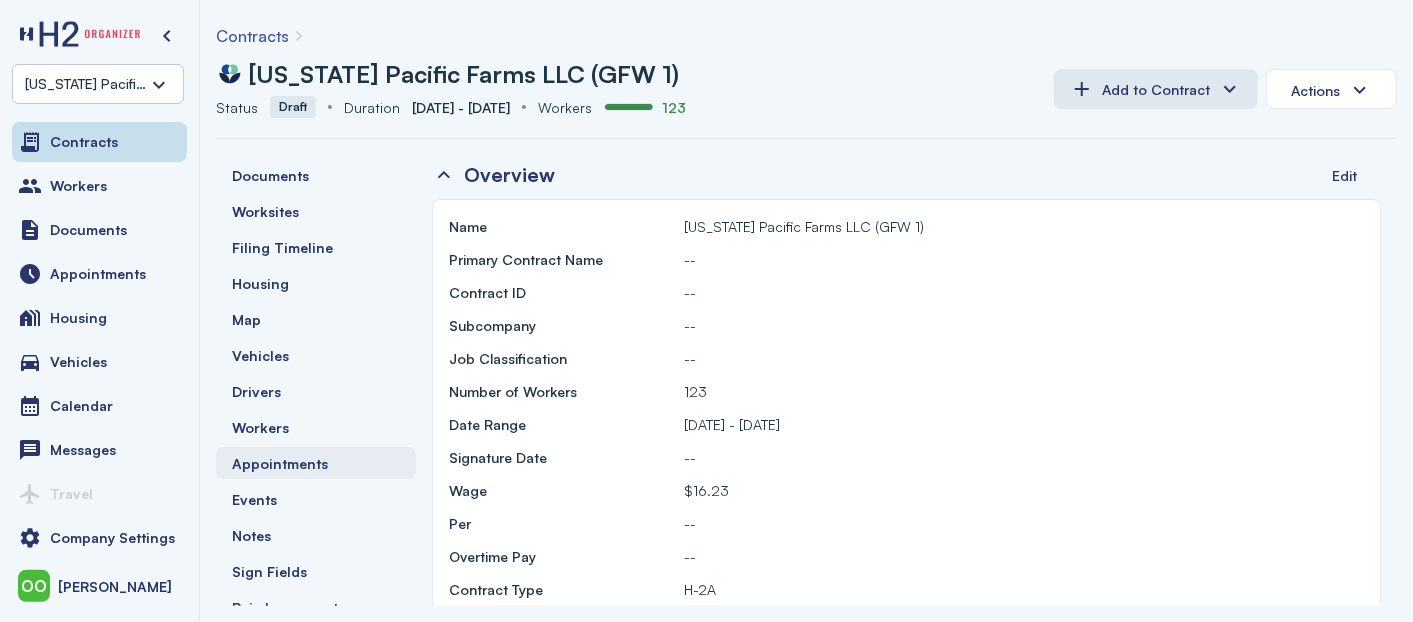 scroll, scrollTop: 121, scrollLeft: 0, axis: vertical 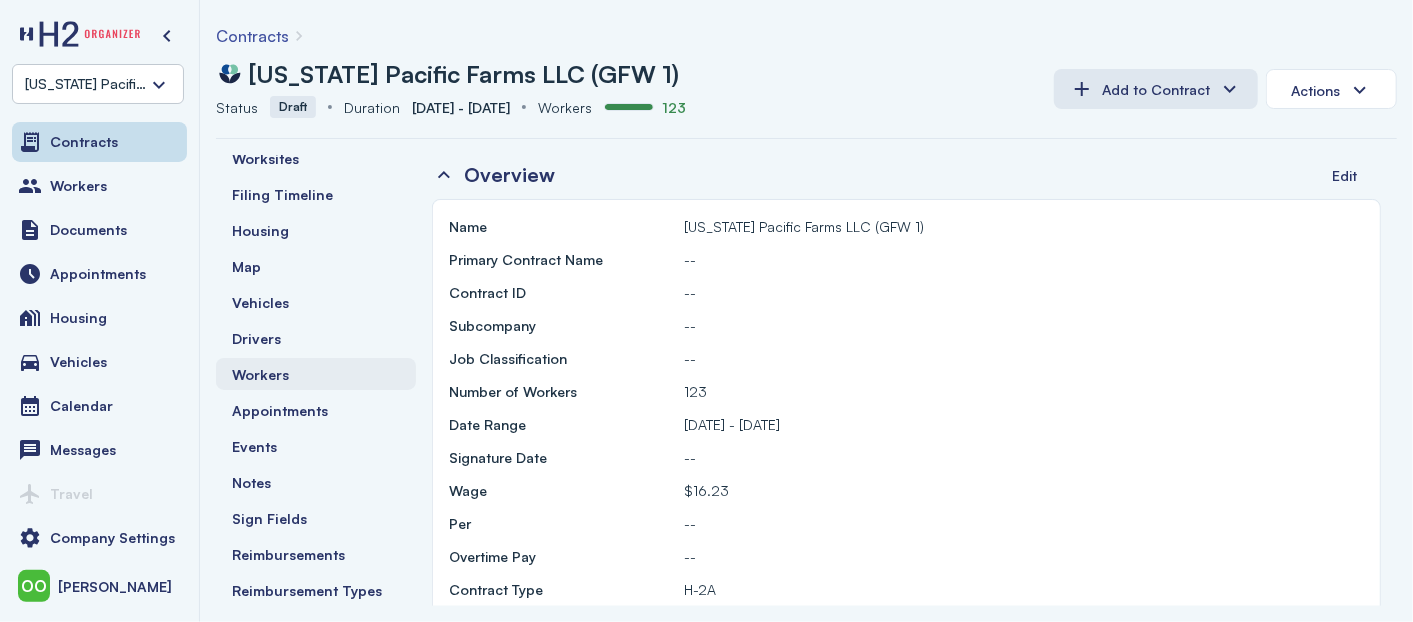 click on "Workers" at bounding box center [260, 374] 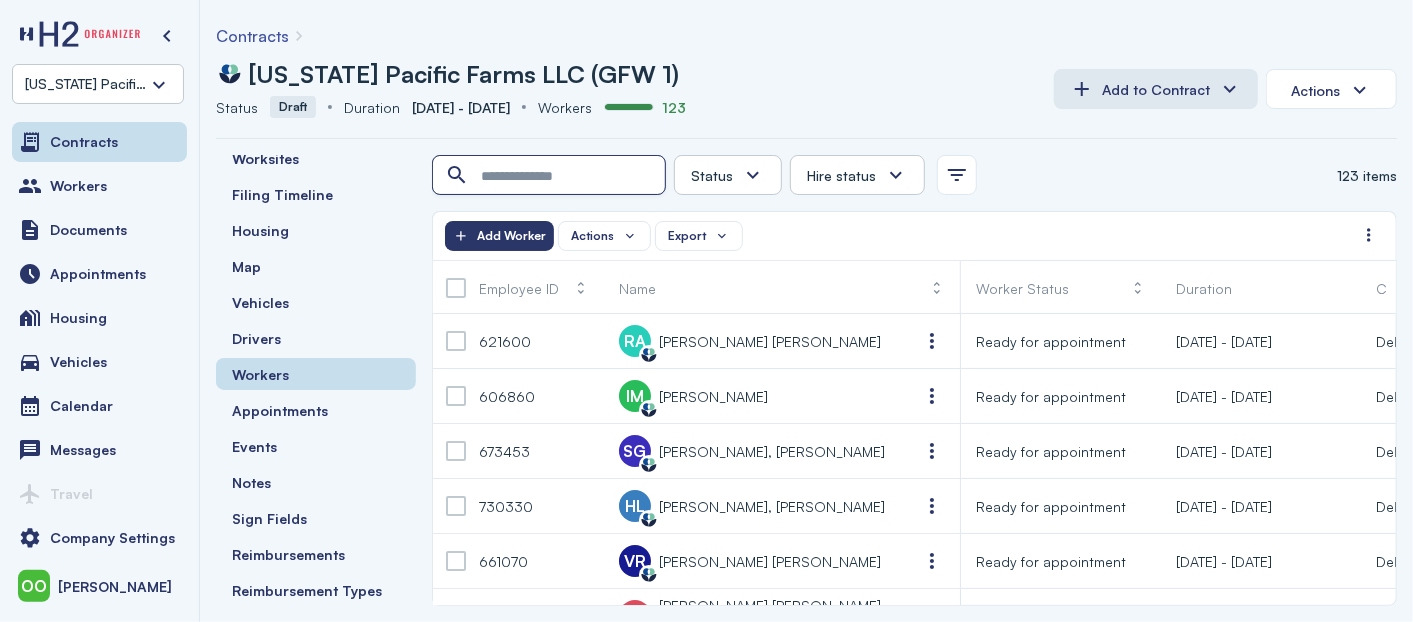 click at bounding box center (551, 176) 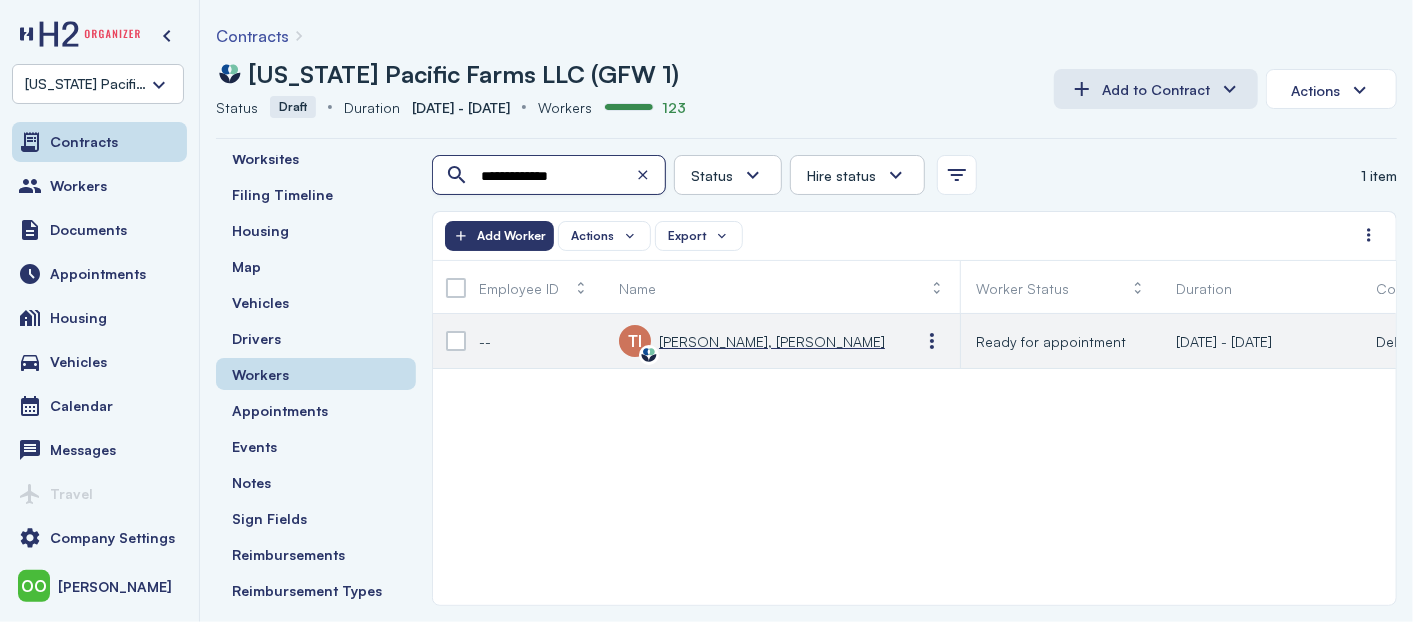 type on "**********" 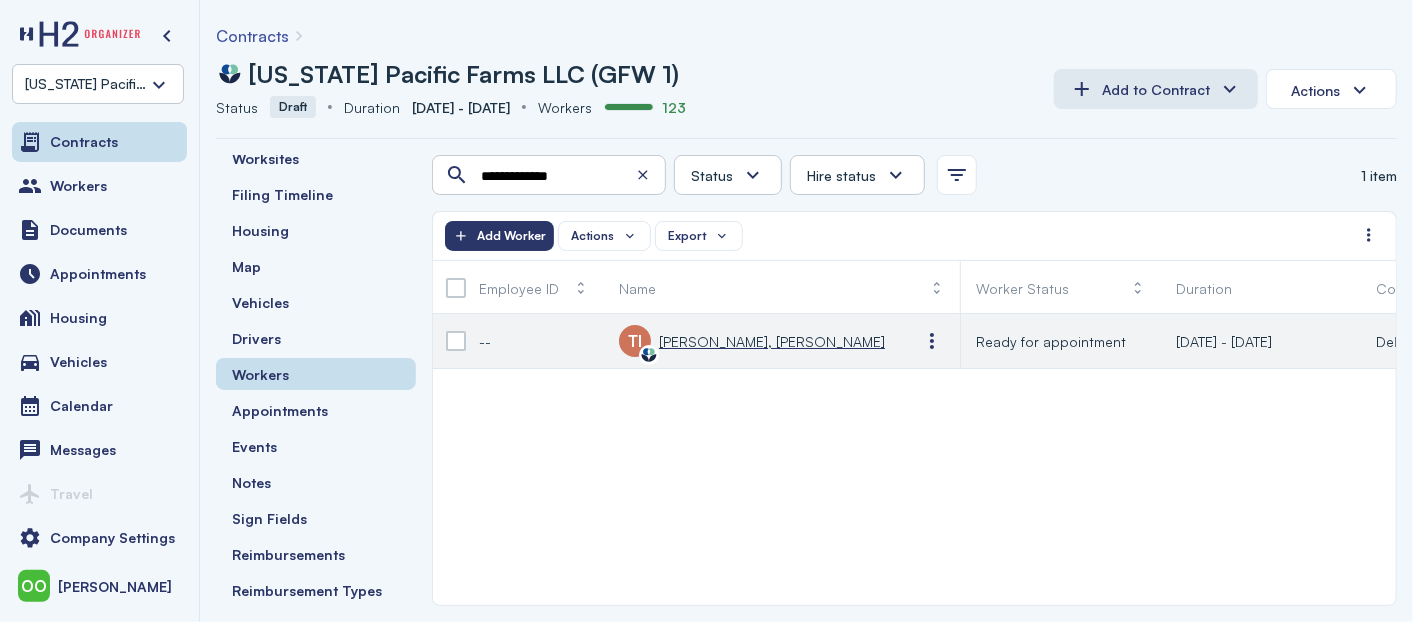 click on "[PERSON_NAME], [PERSON_NAME]" at bounding box center [772, 341] 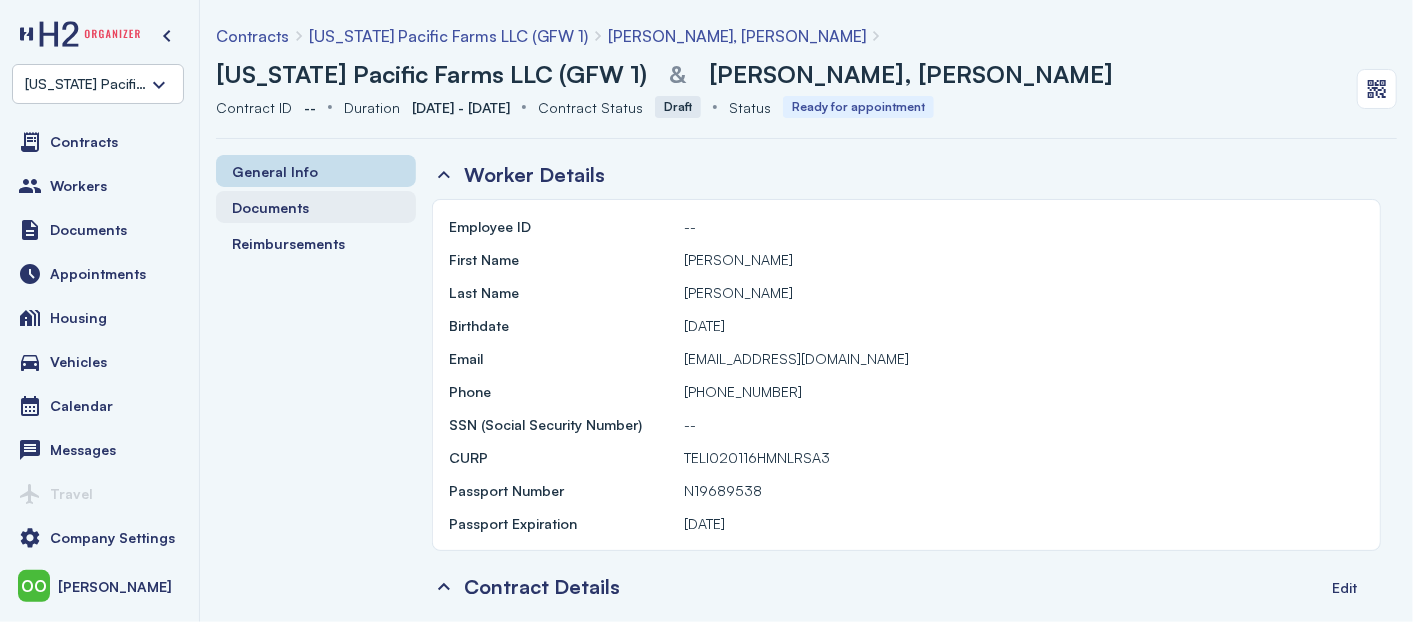 click on "Documents" at bounding box center (270, 207) 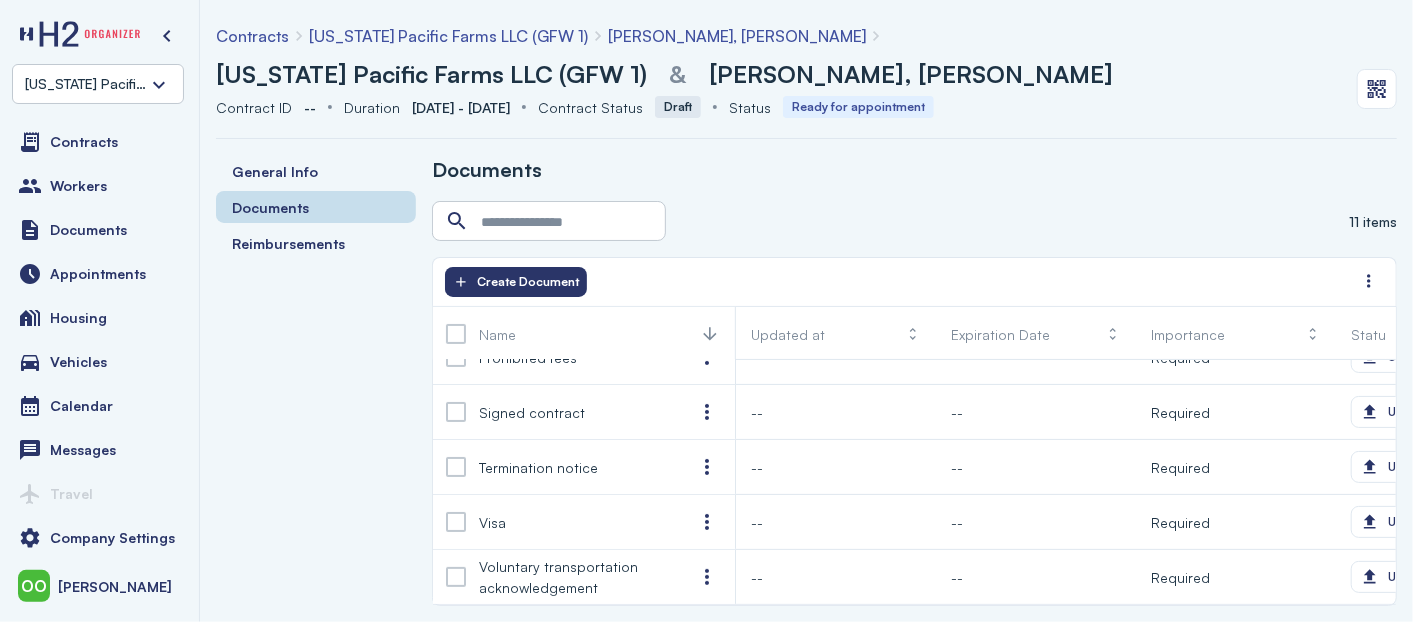 scroll, scrollTop: 362, scrollLeft: 0, axis: vertical 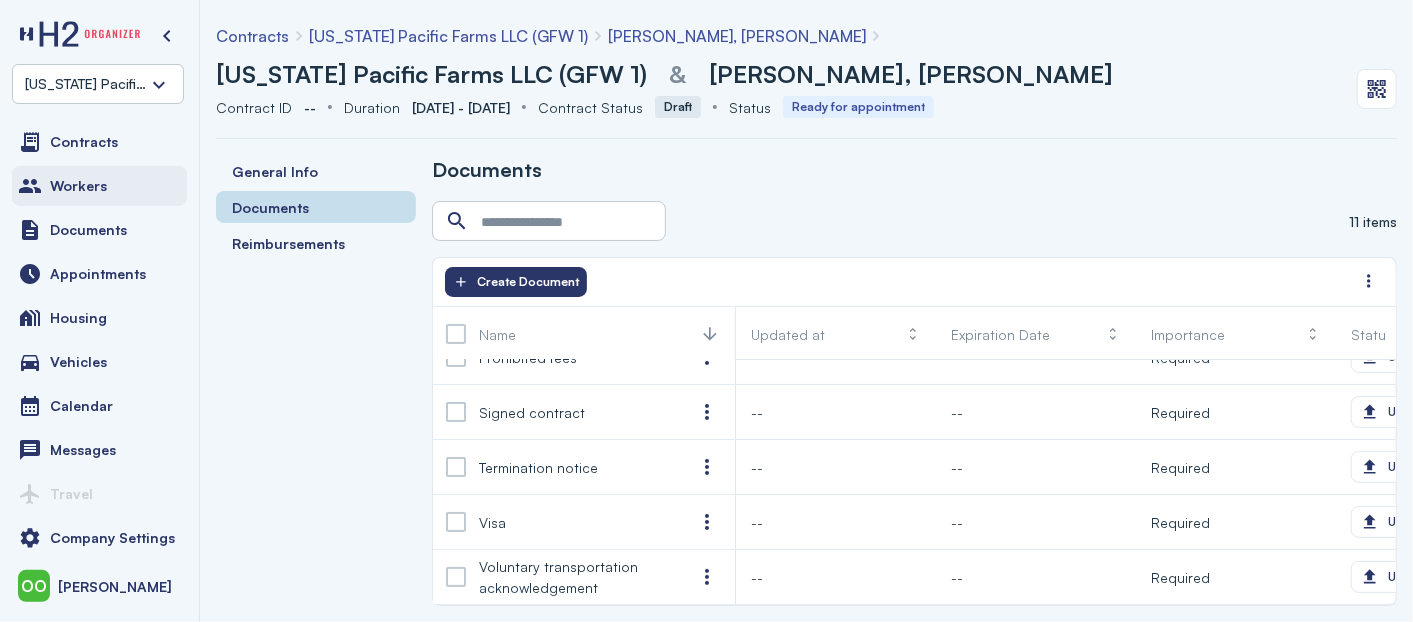 click on "Workers" at bounding box center [99, 186] 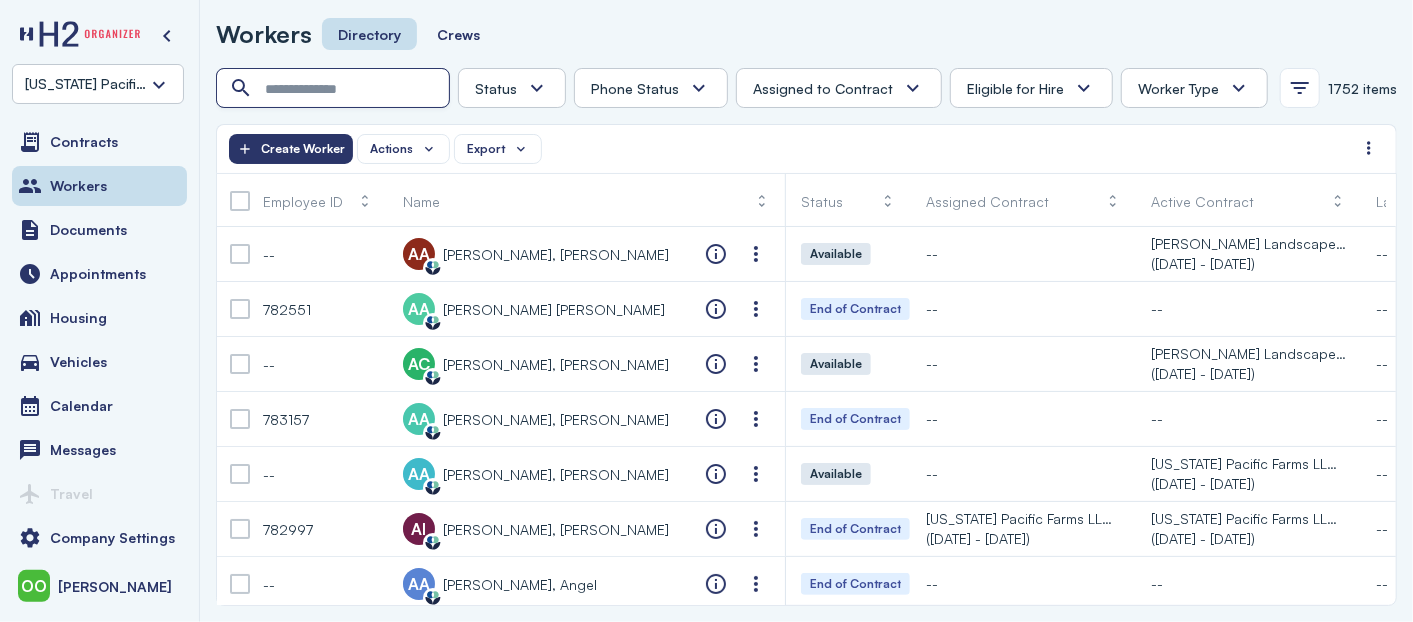 click at bounding box center [335, 89] 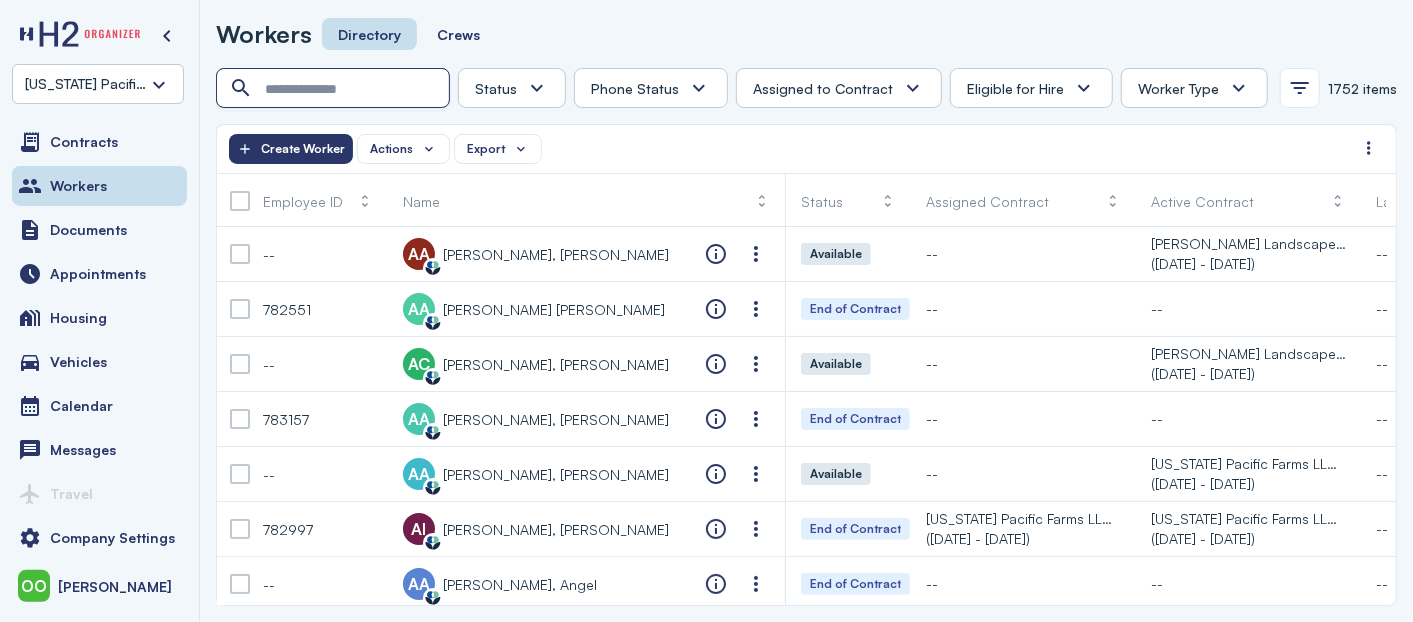 paste on "**********" 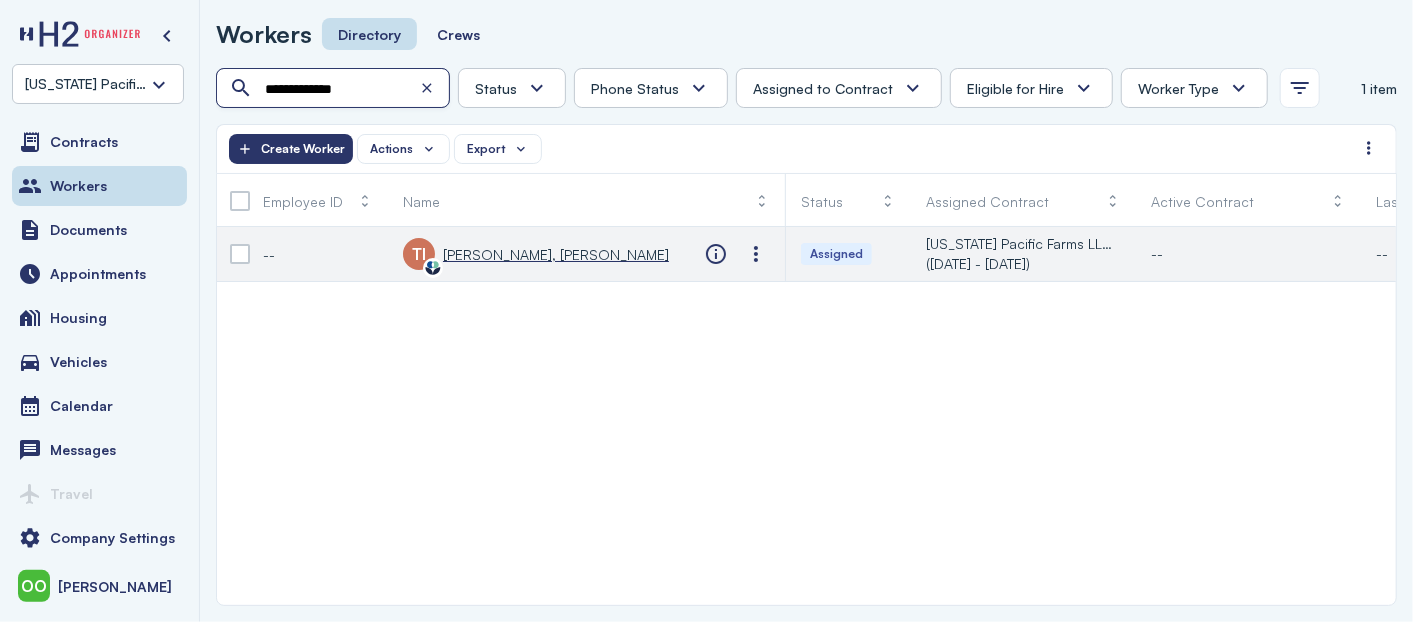 type on "**********" 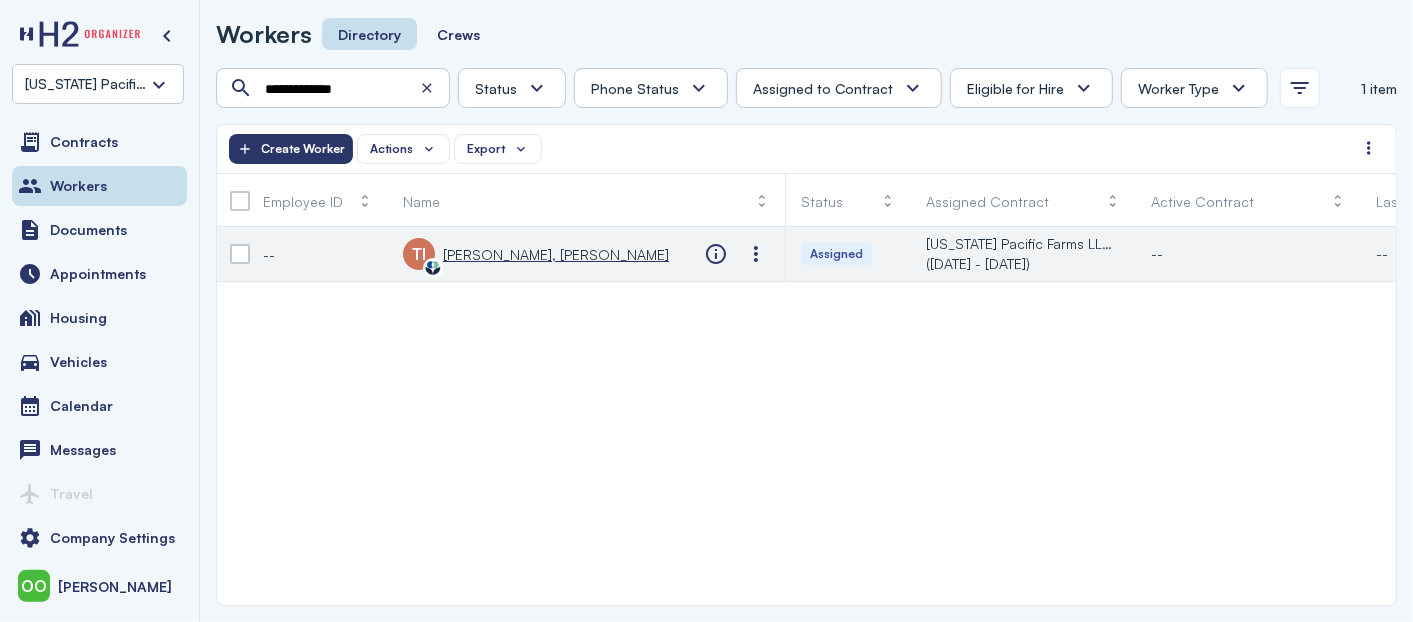 click on "[PERSON_NAME], [PERSON_NAME]" at bounding box center [556, 254] 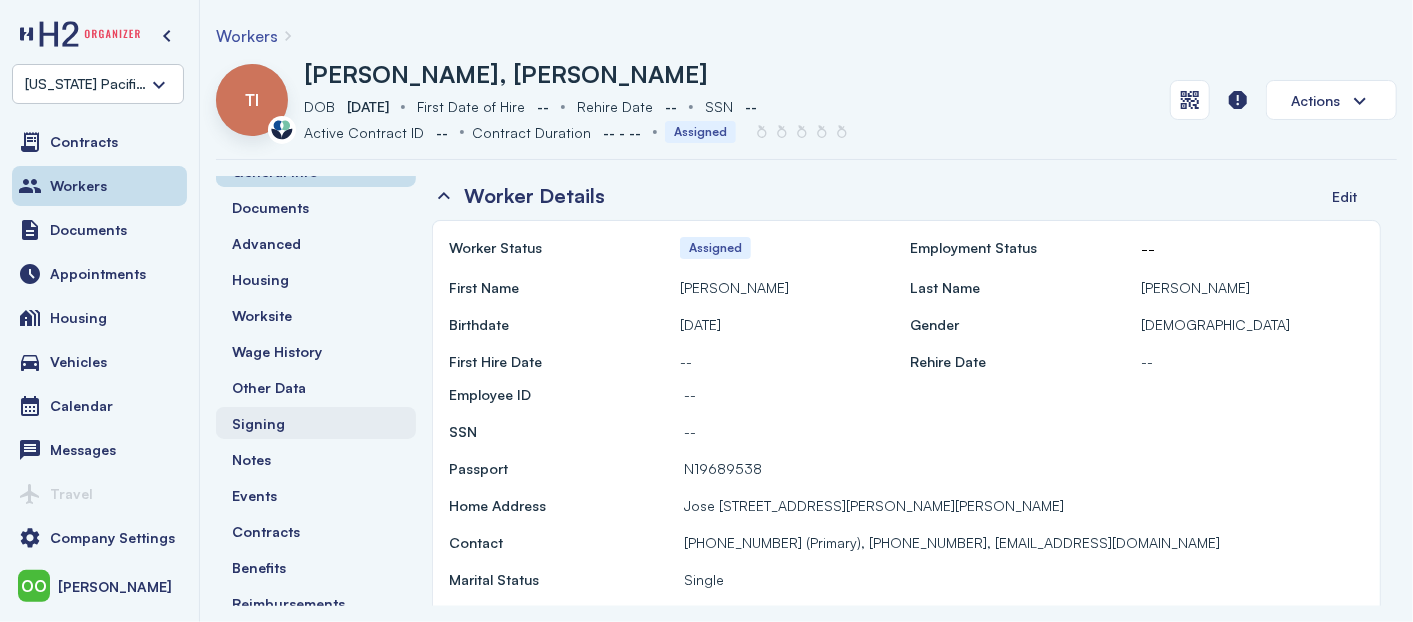 scroll, scrollTop: 43, scrollLeft: 0, axis: vertical 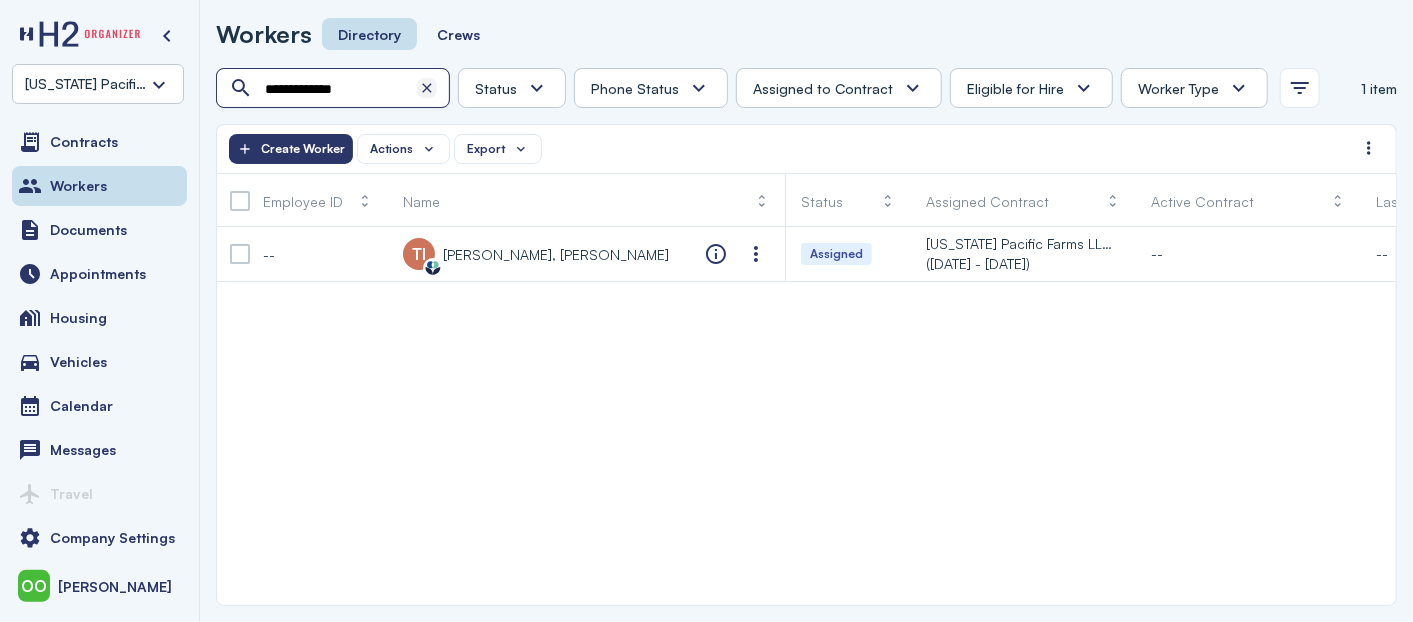 click at bounding box center [427, 88] 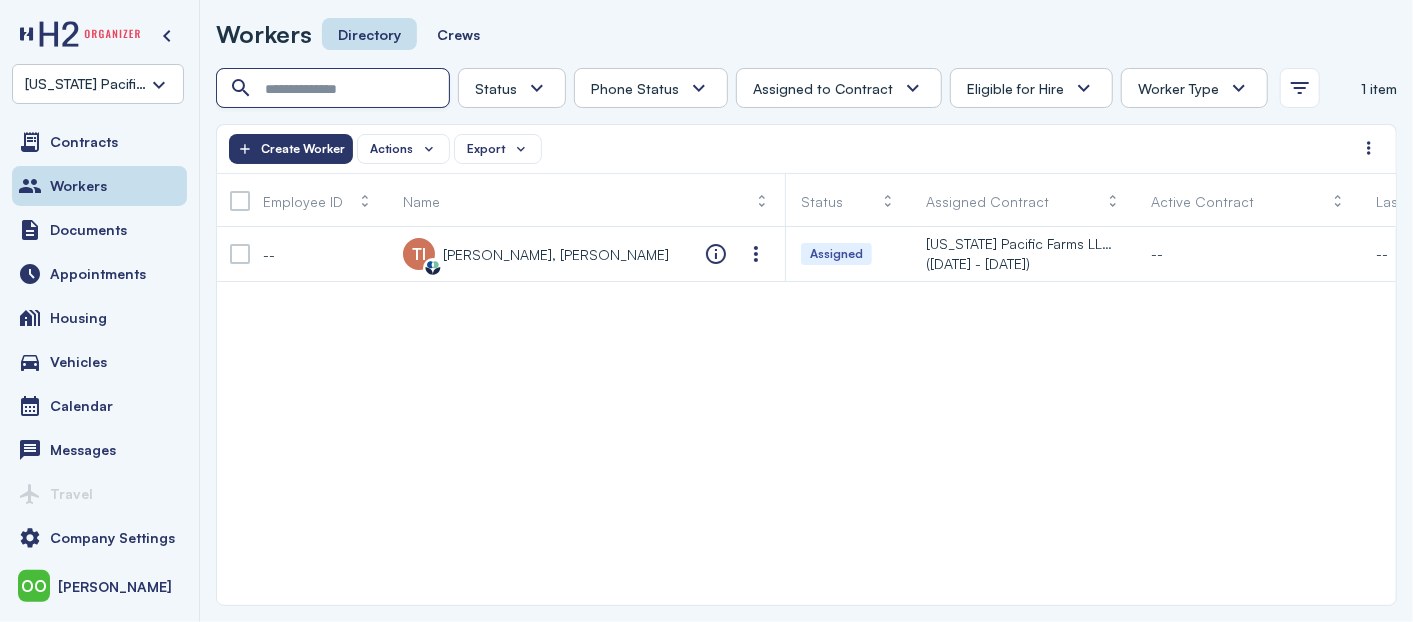 click at bounding box center (335, 89) 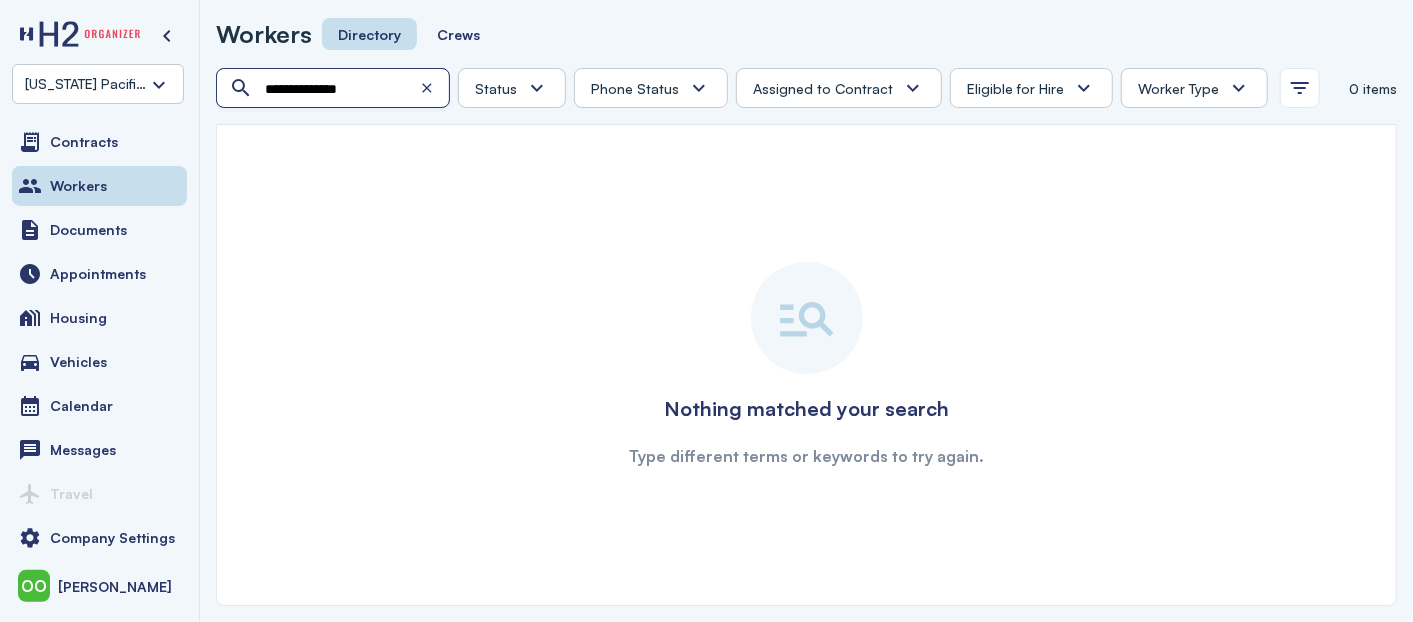 type on "**********" 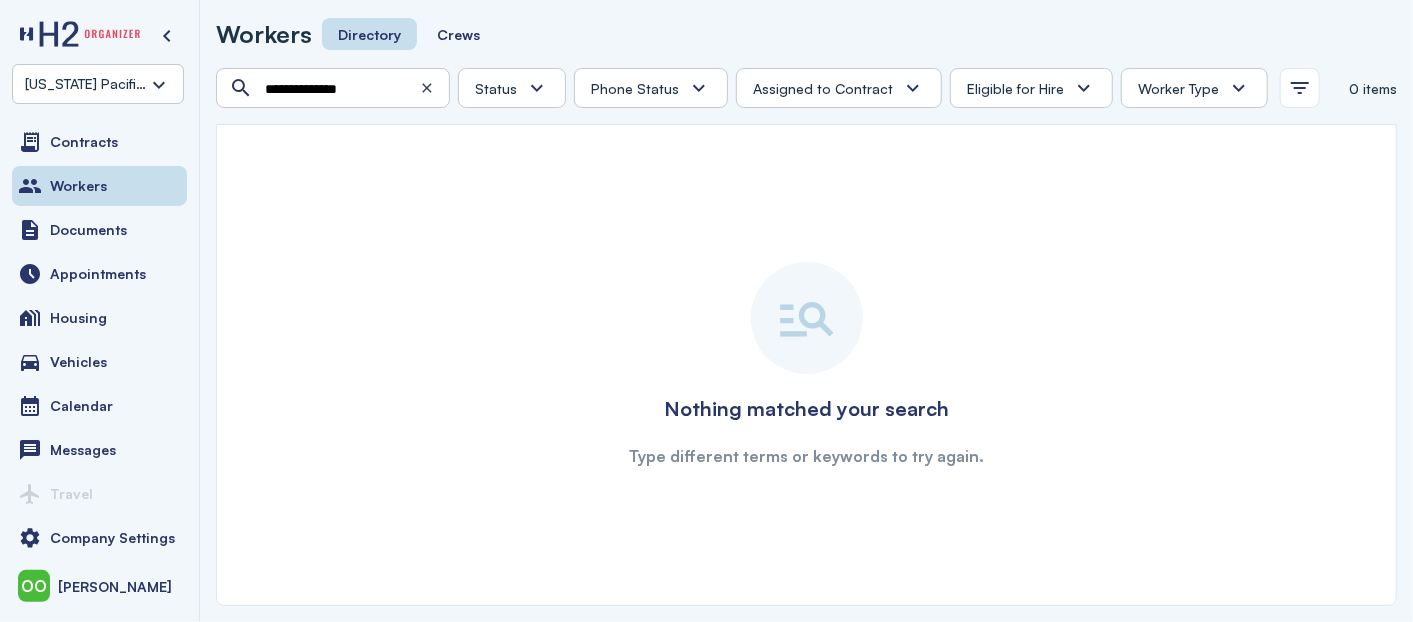 click at bounding box center [433, 88] 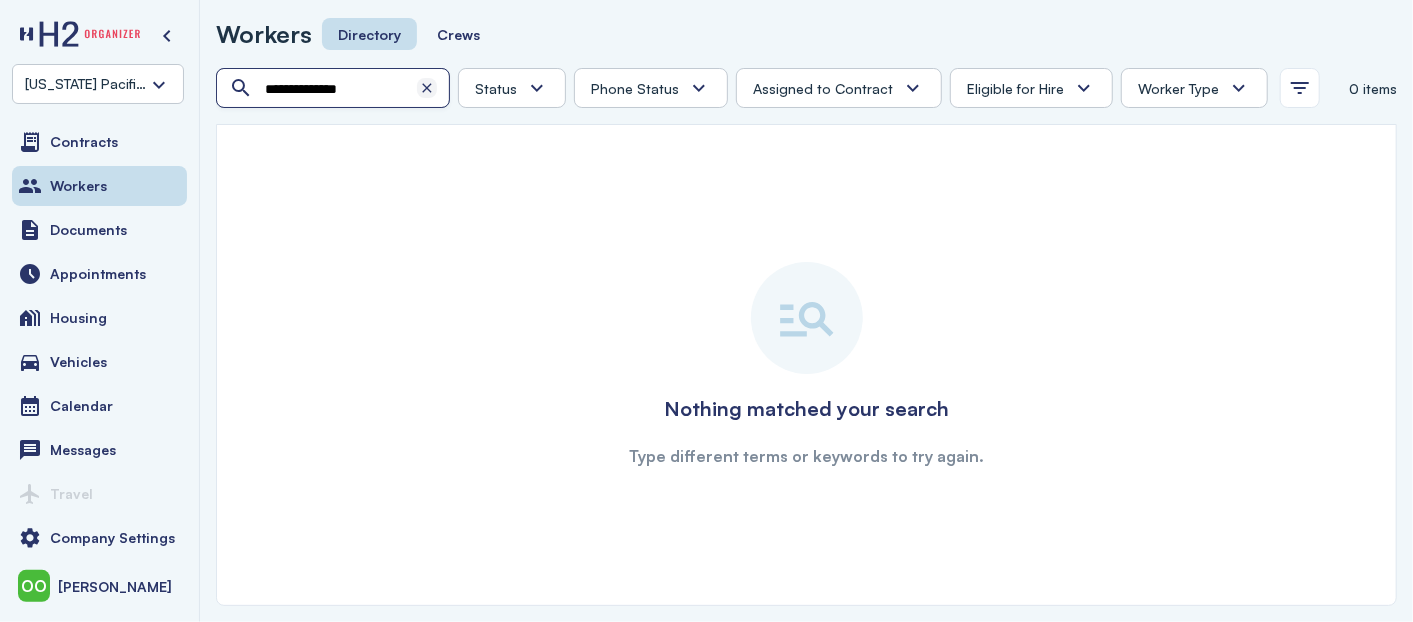 click at bounding box center (427, 88) 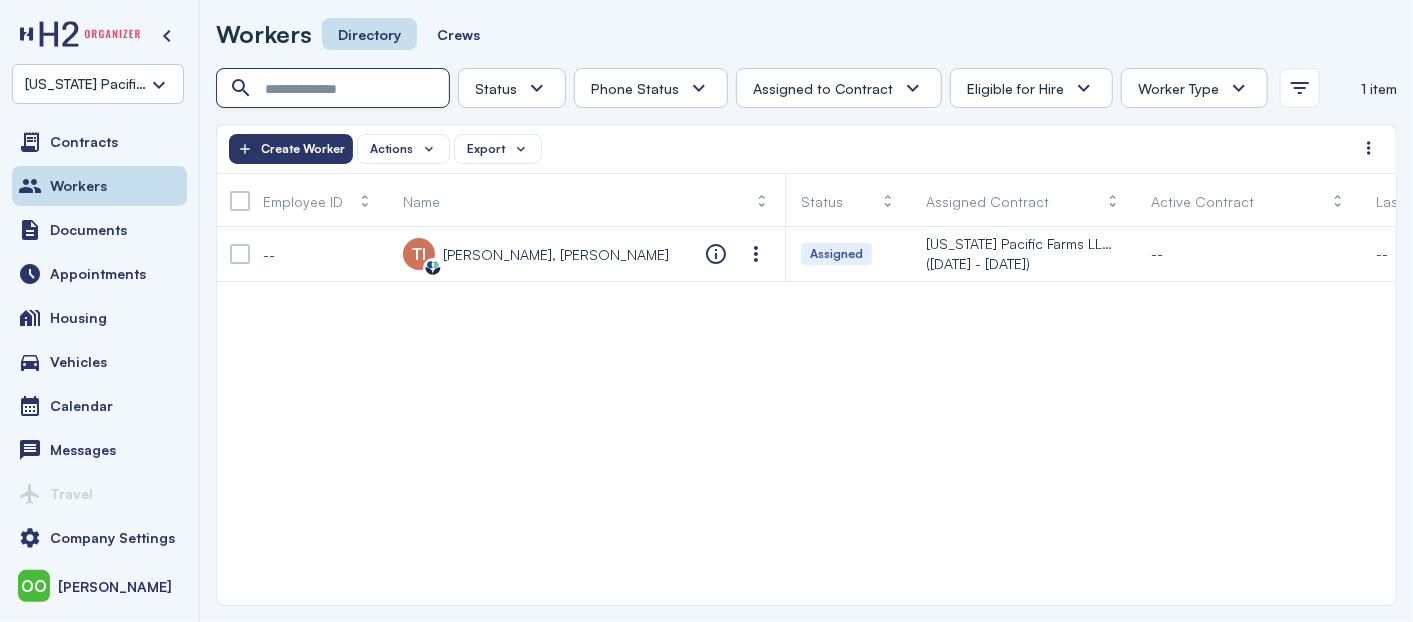 click at bounding box center (335, 89) 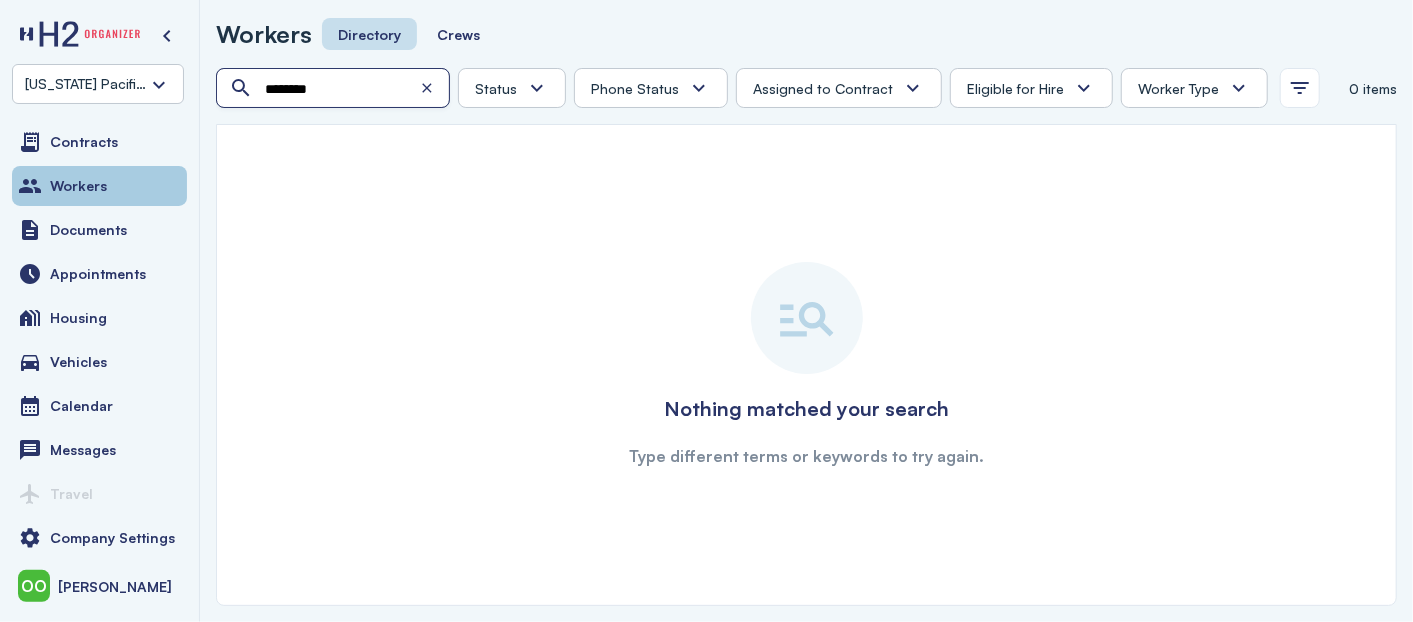 type on "********" 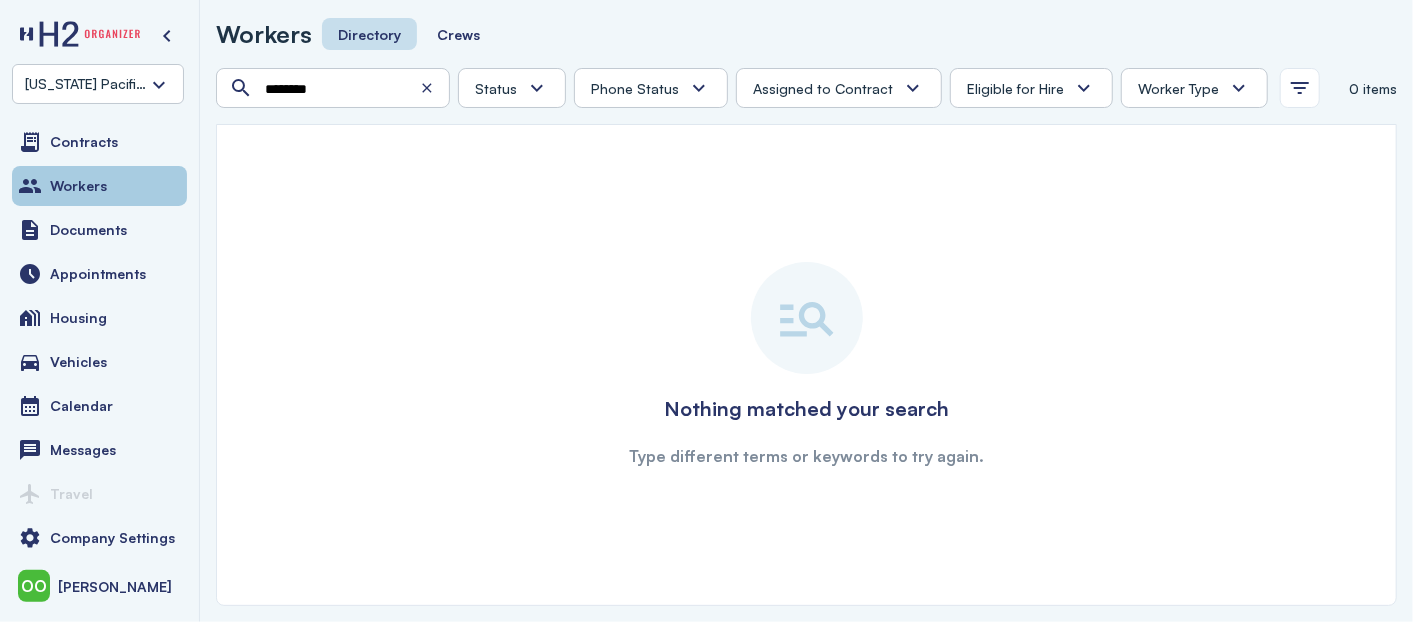 click on "Workers" at bounding box center [78, 186] 